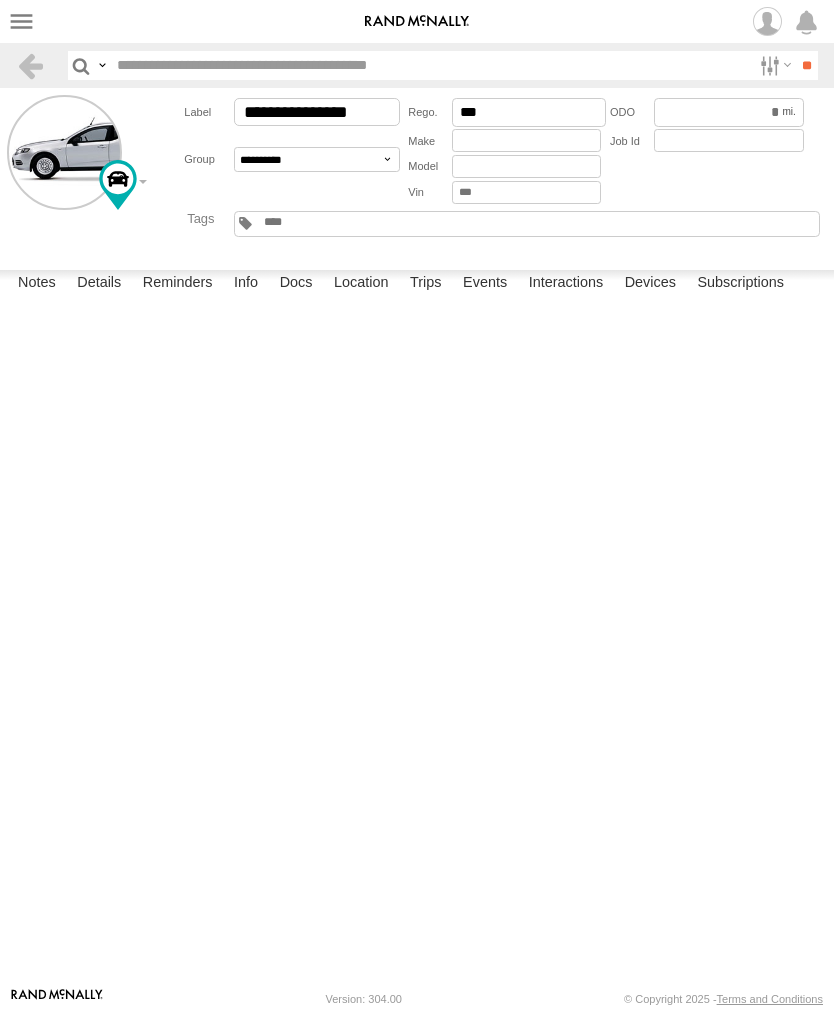 scroll, scrollTop: 0, scrollLeft: 0, axis: both 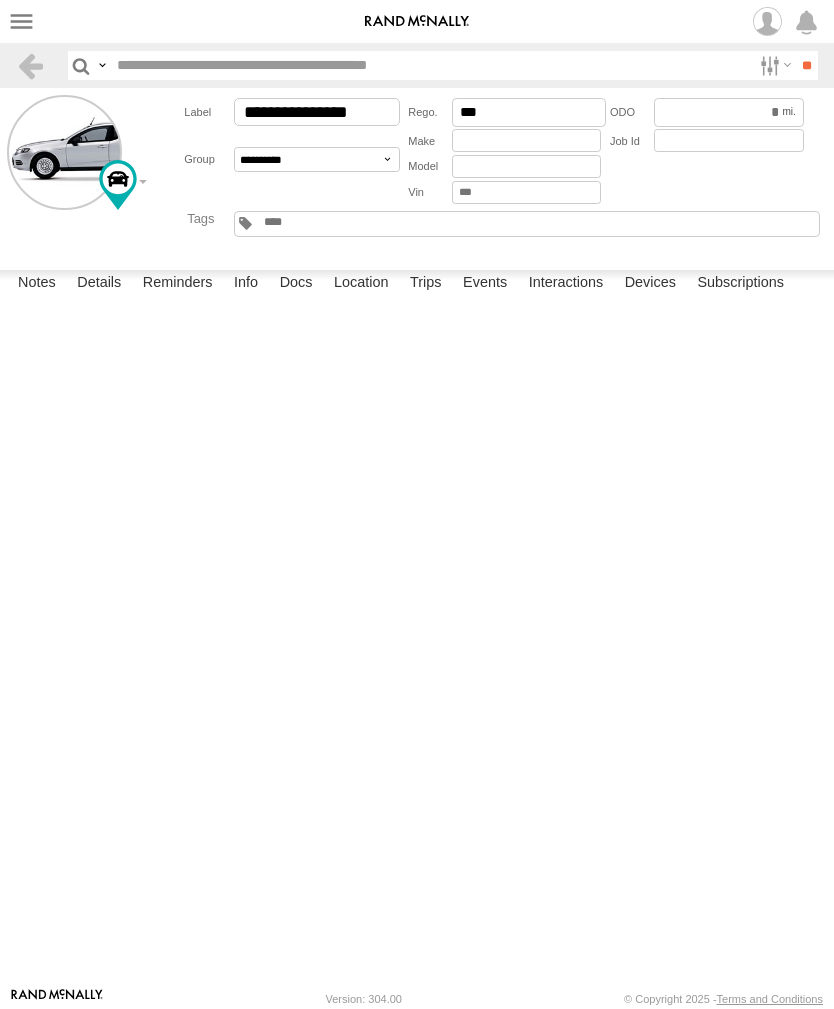 click at bounding box center [21, 21] 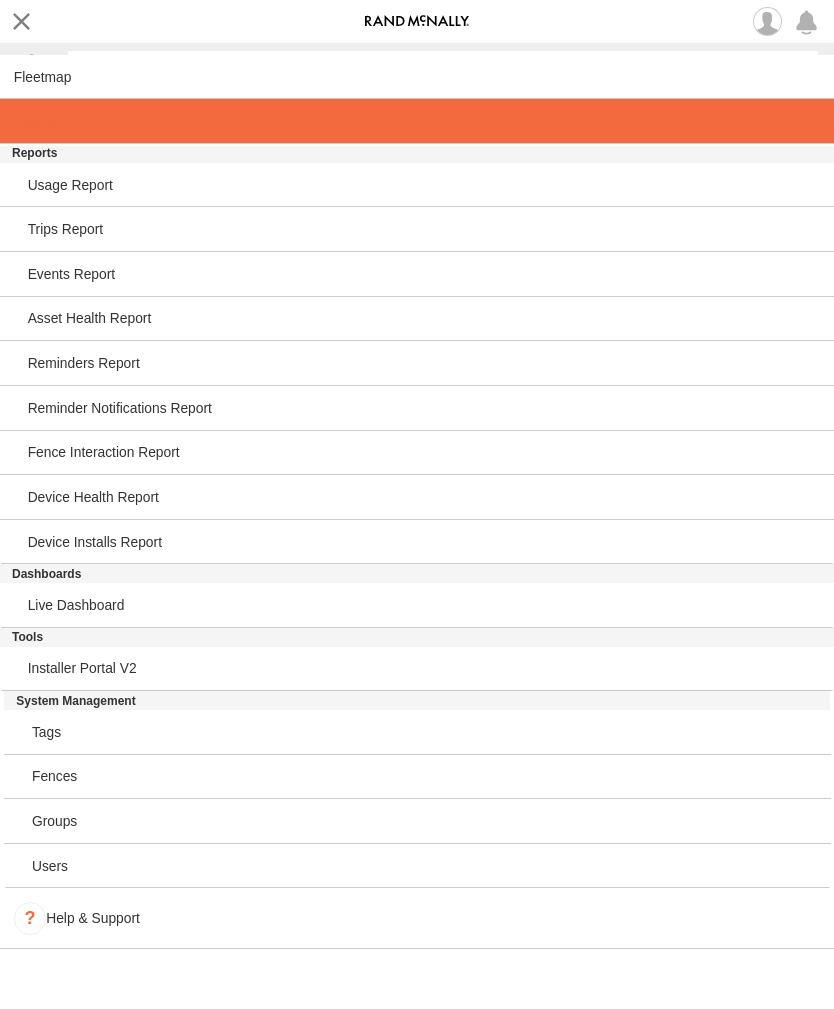 click at bounding box center [34, 121] 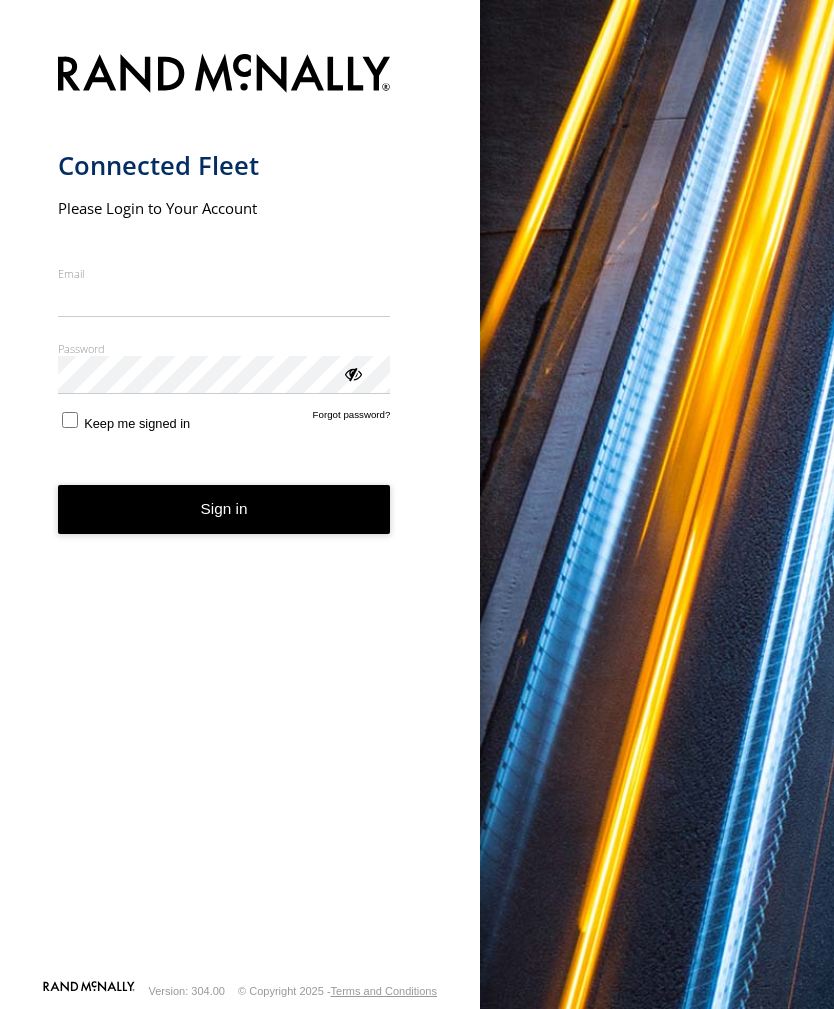 scroll, scrollTop: 0, scrollLeft: 0, axis: both 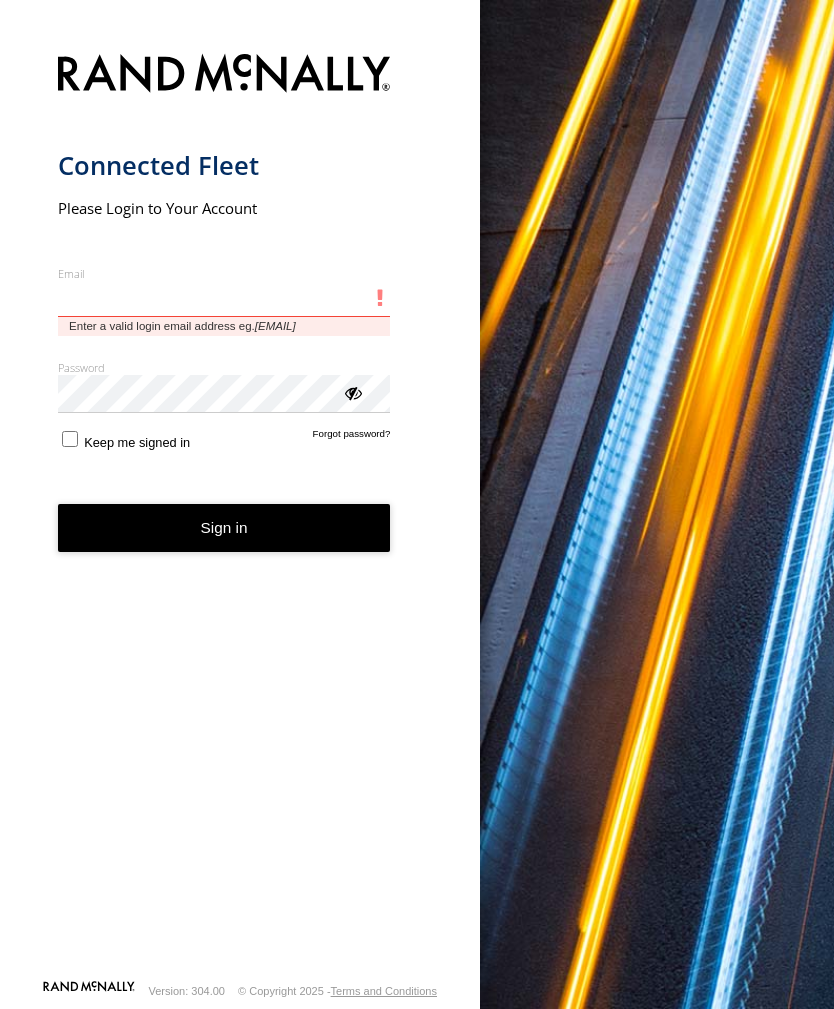 type on "**********" 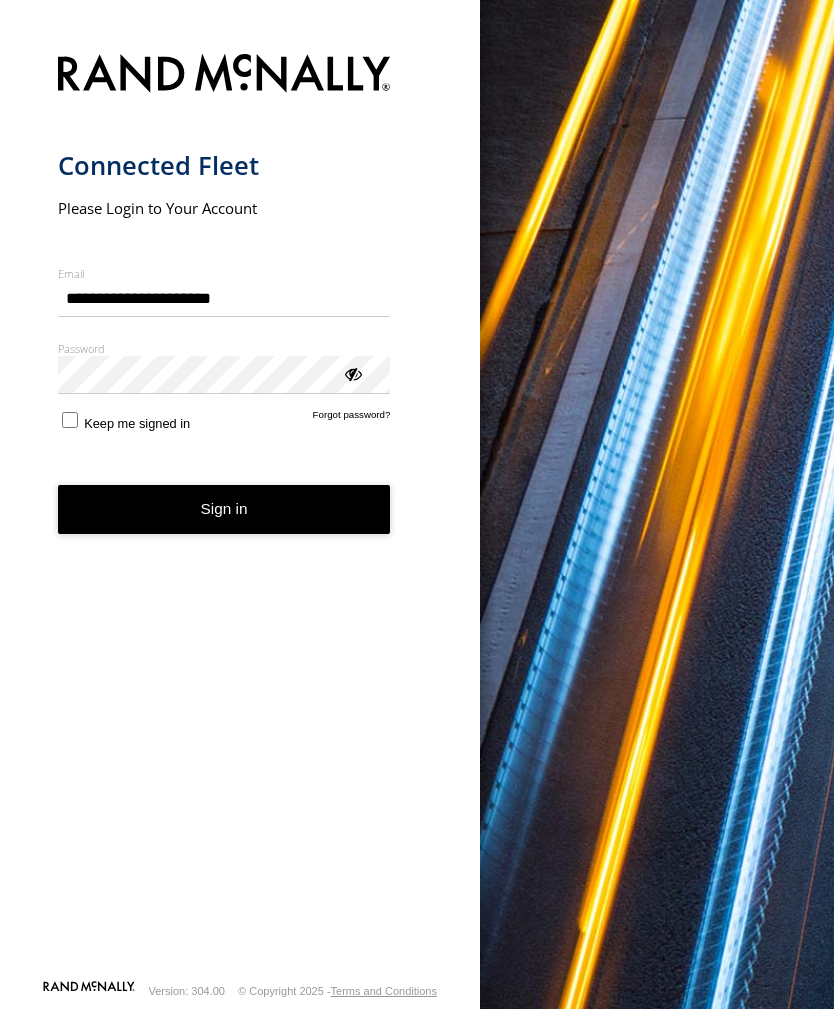 click on "Sign in" at bounding box center (224, 509) 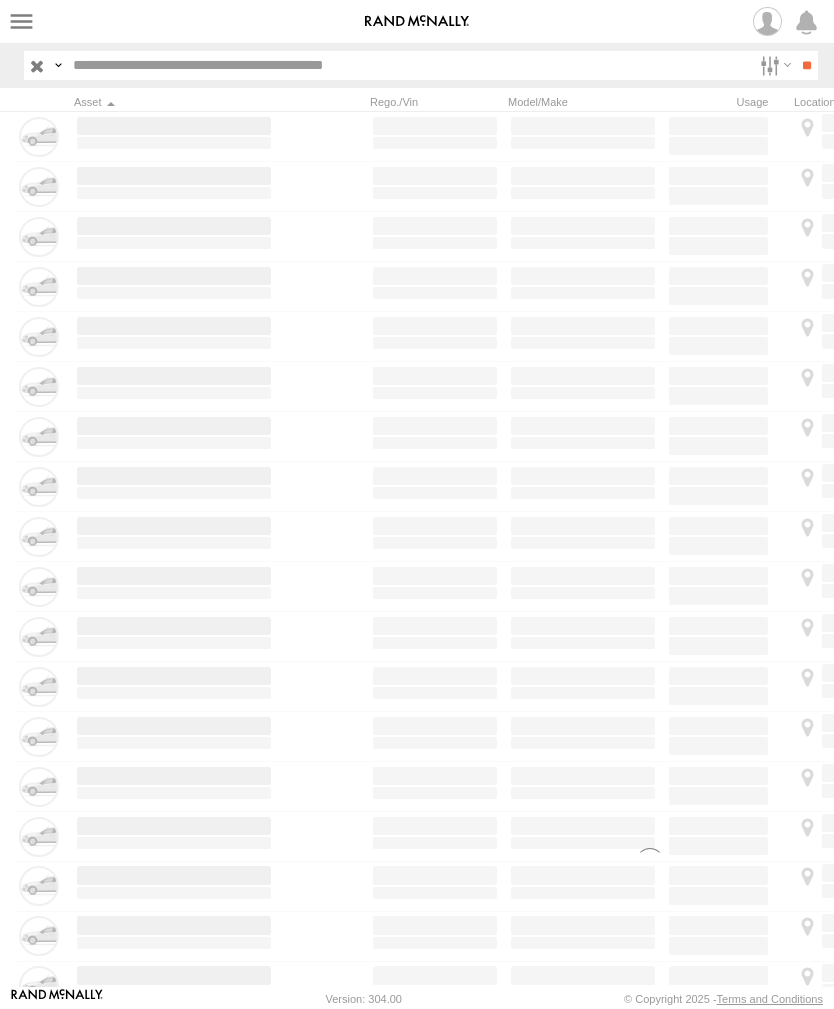 scroll, scrollTop: 0, scrollLeft: 0, axis: both 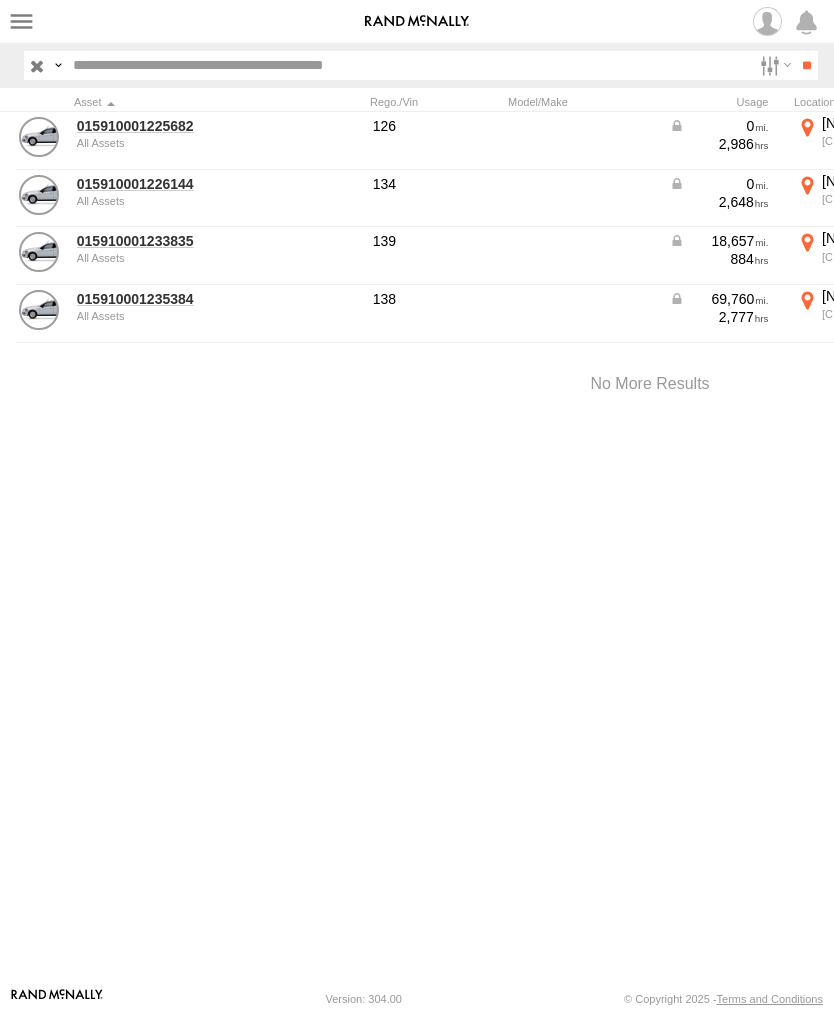 click on "015910001225682" at bounding box center [174, 126] 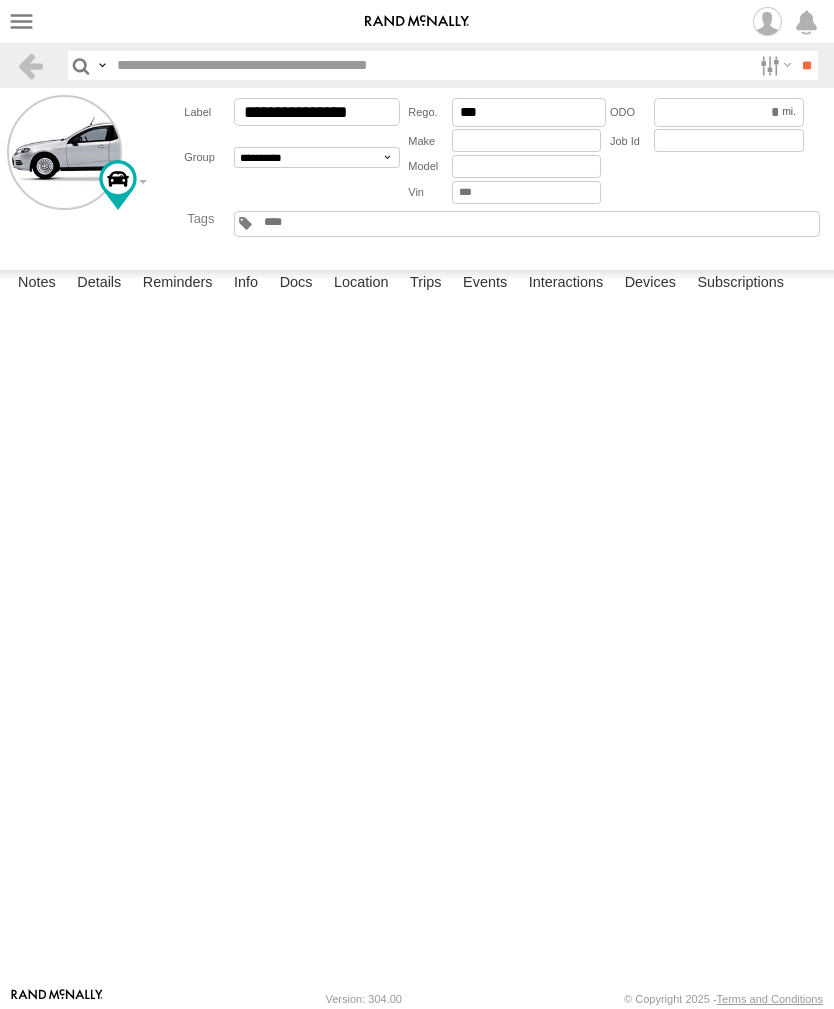 scroll, scrollTop: 0, scrollLeft: 0, axis: both 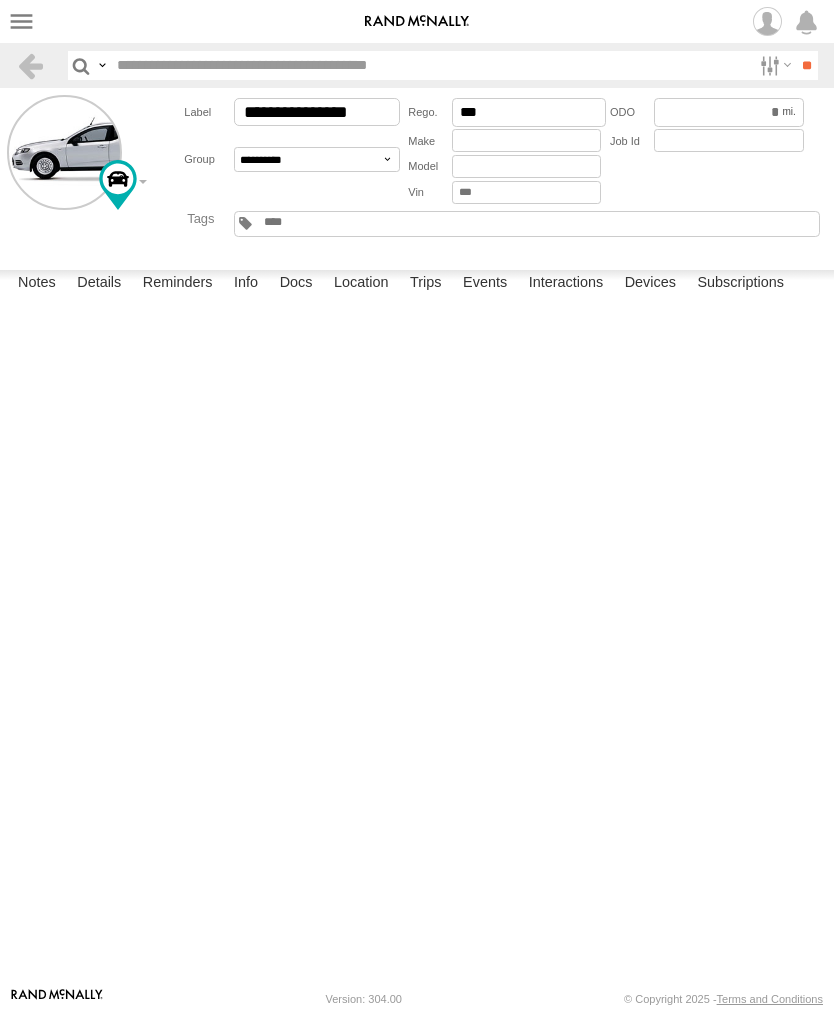 click on "Events" at bounding box center (485, 284) 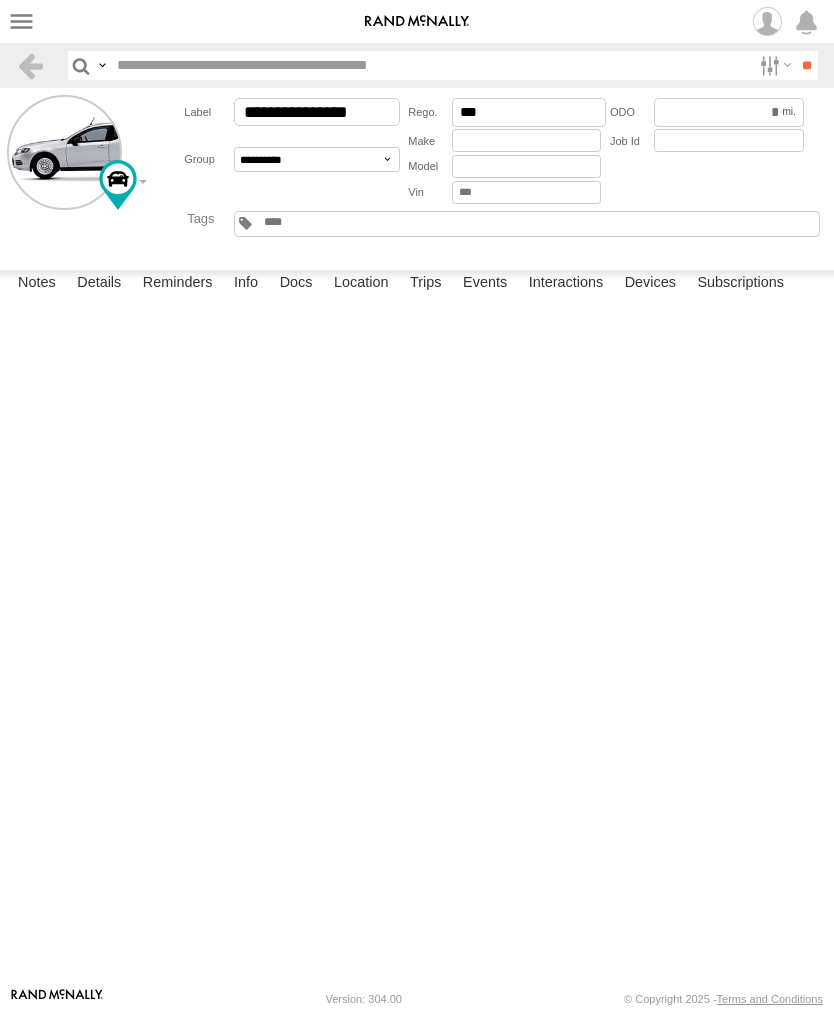 scroll, scrollTop: 1645, scrollLeft: 0, axis: vertical 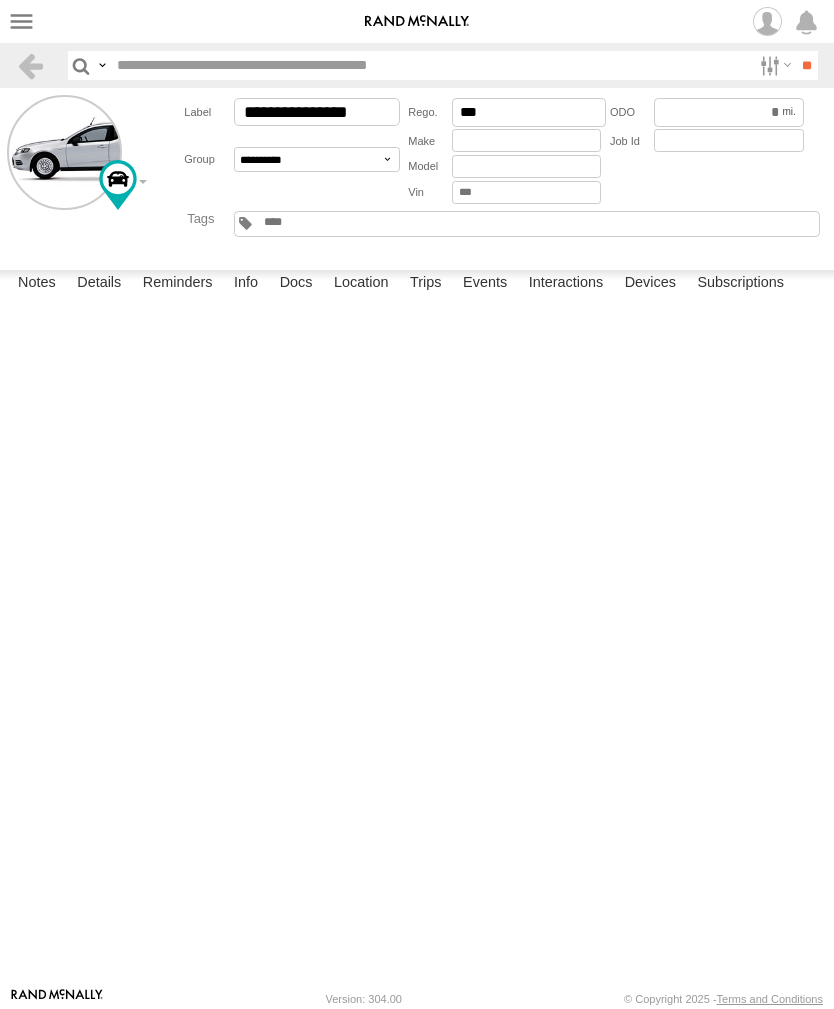 click at bounding box center (21, 21) 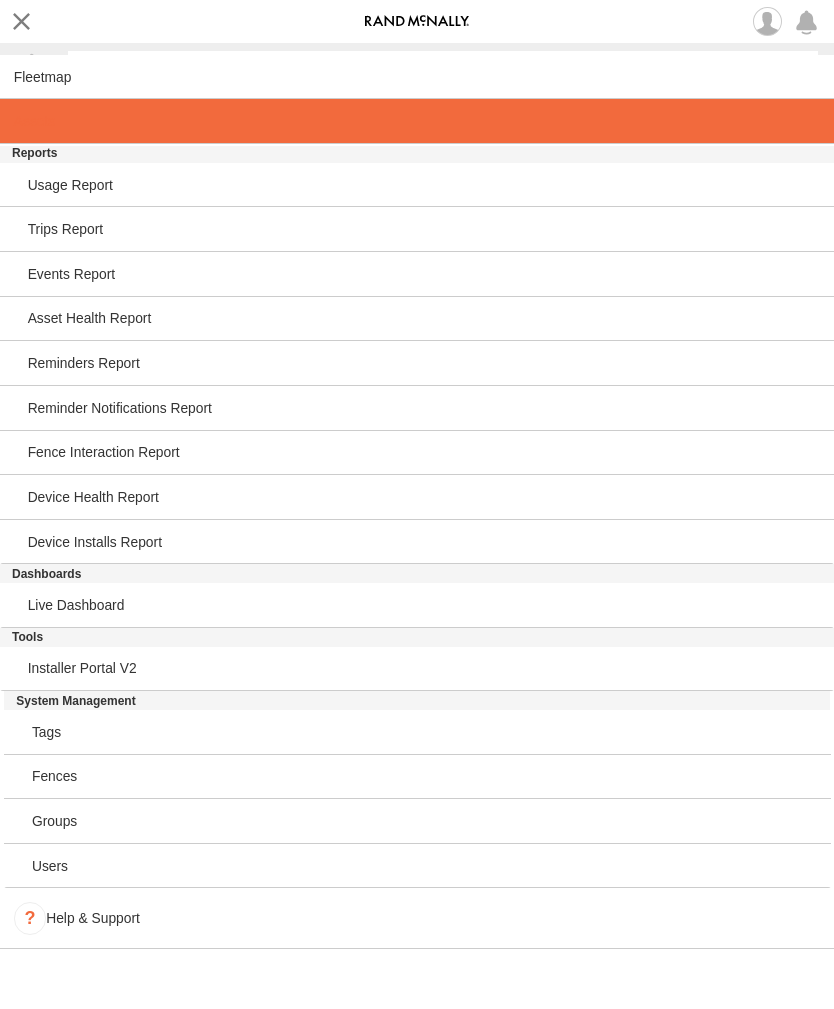 click at bounding box center (417, 121) 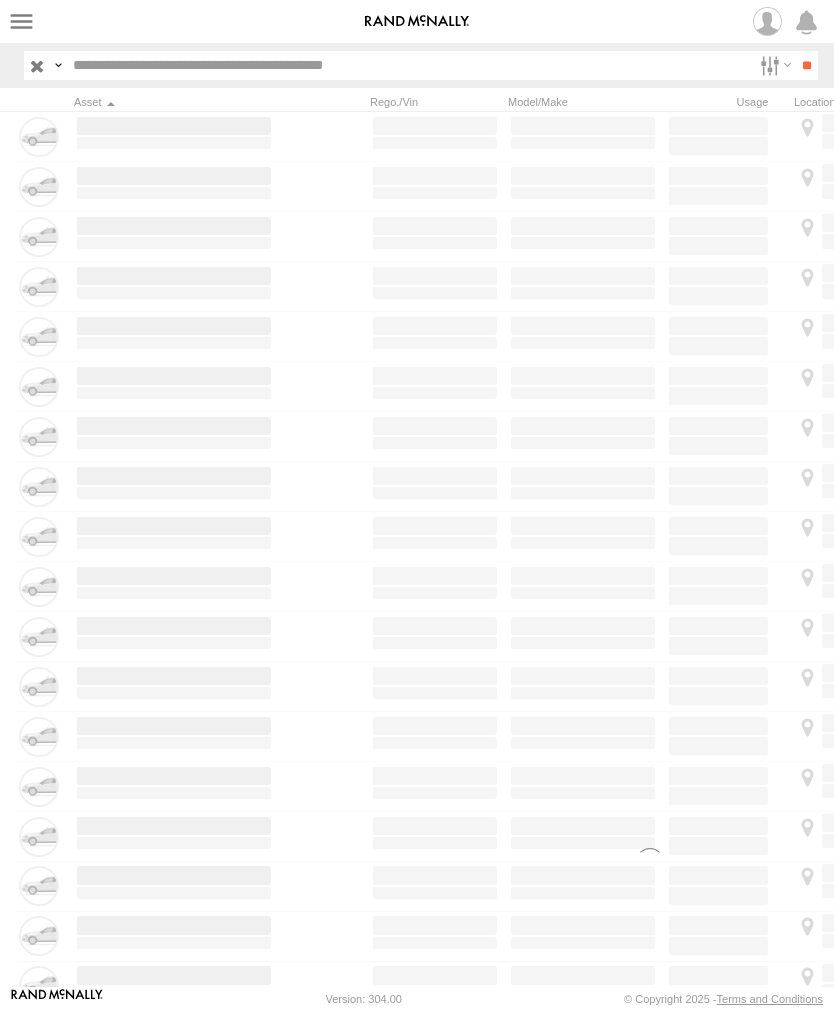 scroll, scrollTop: 0, scrollLeft: 0, axis: both 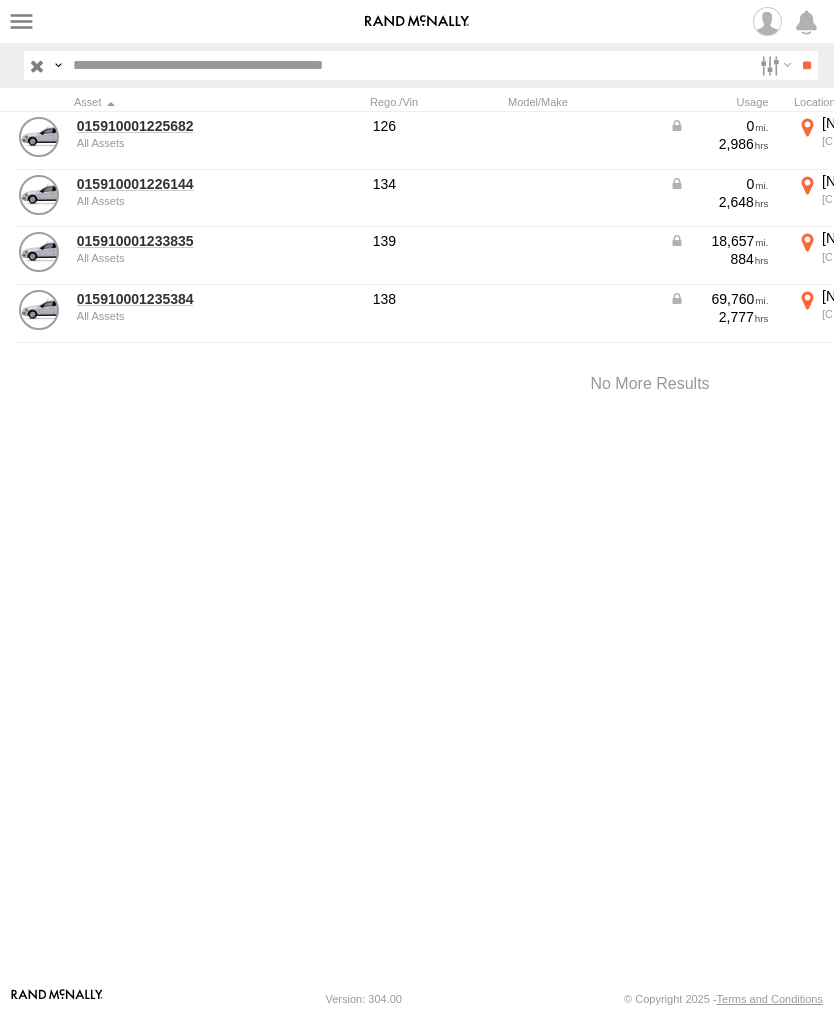 click on "015910001226144" at bounding box center (174, 184) 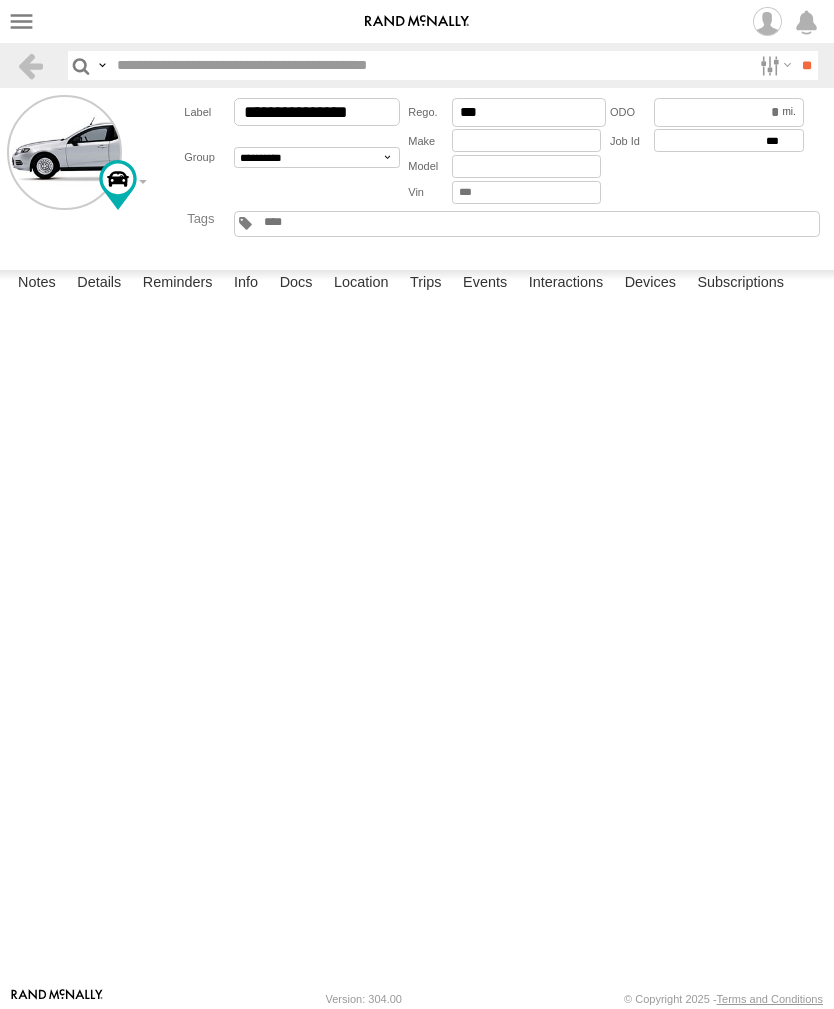 scroll, scrollTop: 0, scrollLeft: 0, axis: both 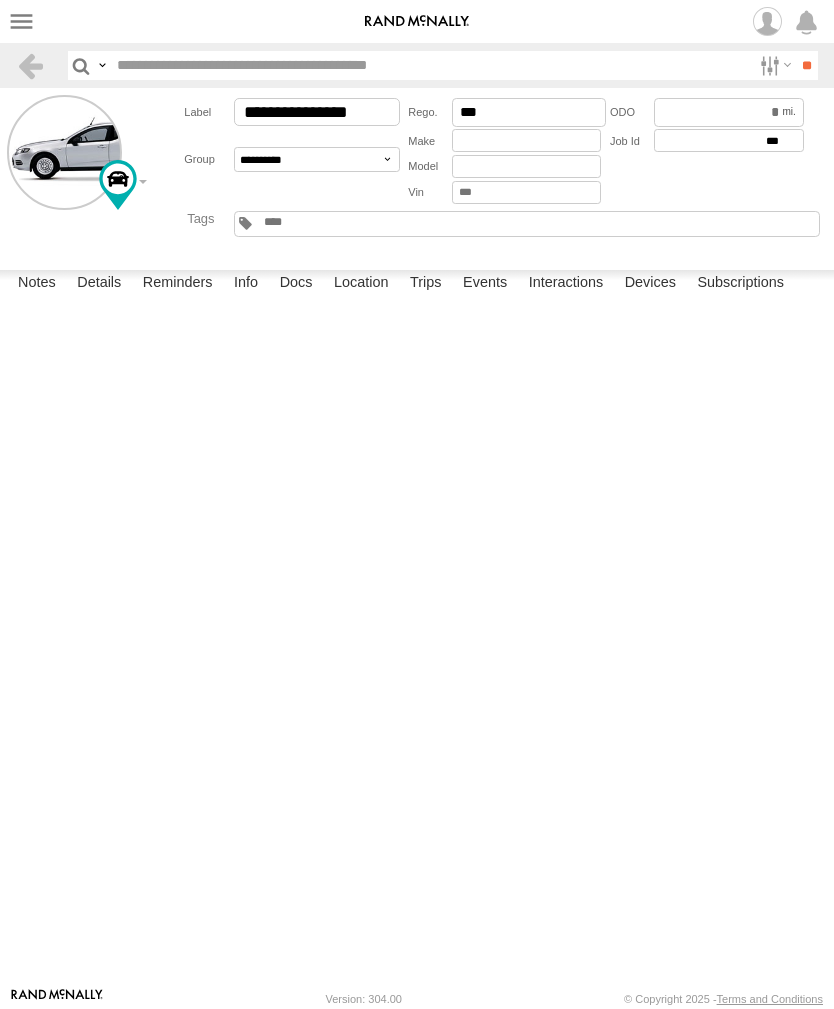 click on "Events" at bounding box center (485, 284) 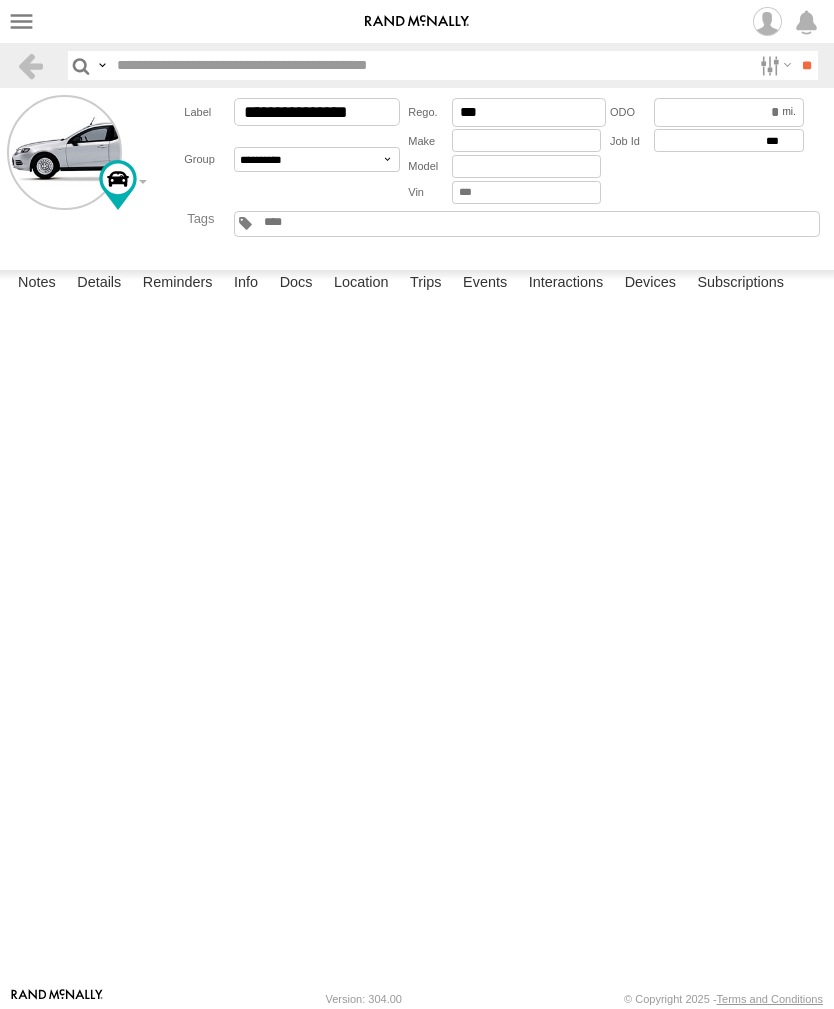 scroll, scrollTop: 0, scrollLeft: 0, axis: both 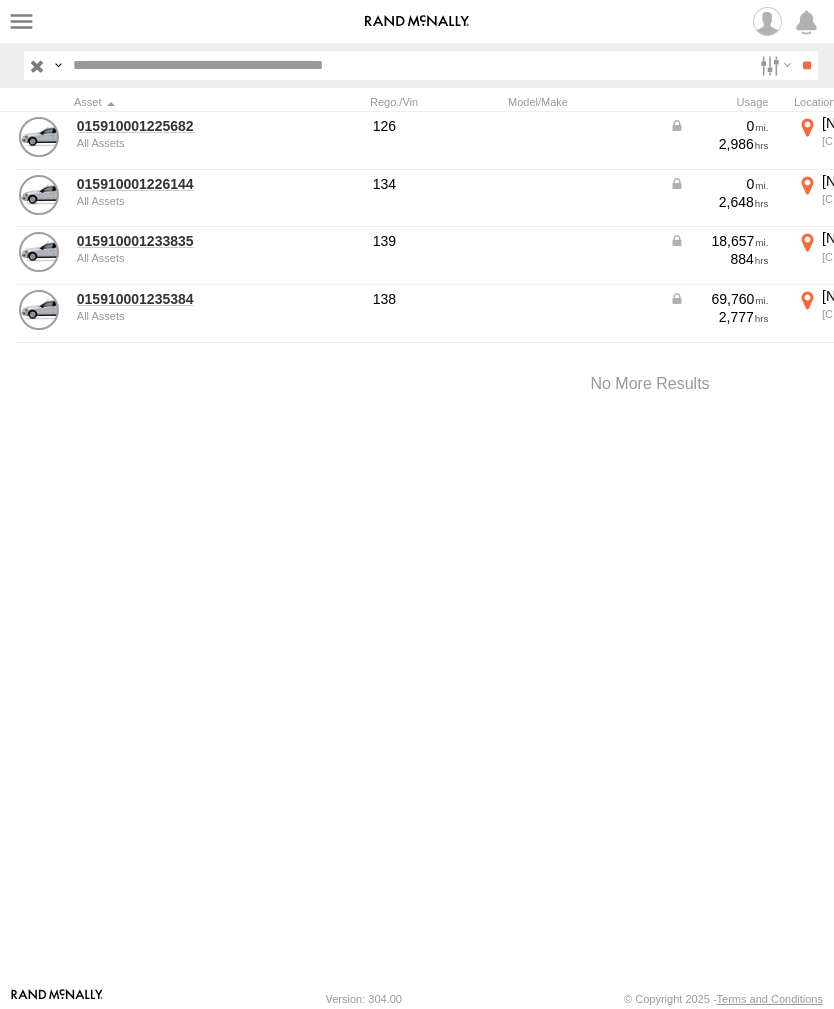 click on "015910001235384" at bounding box center (174, 299) 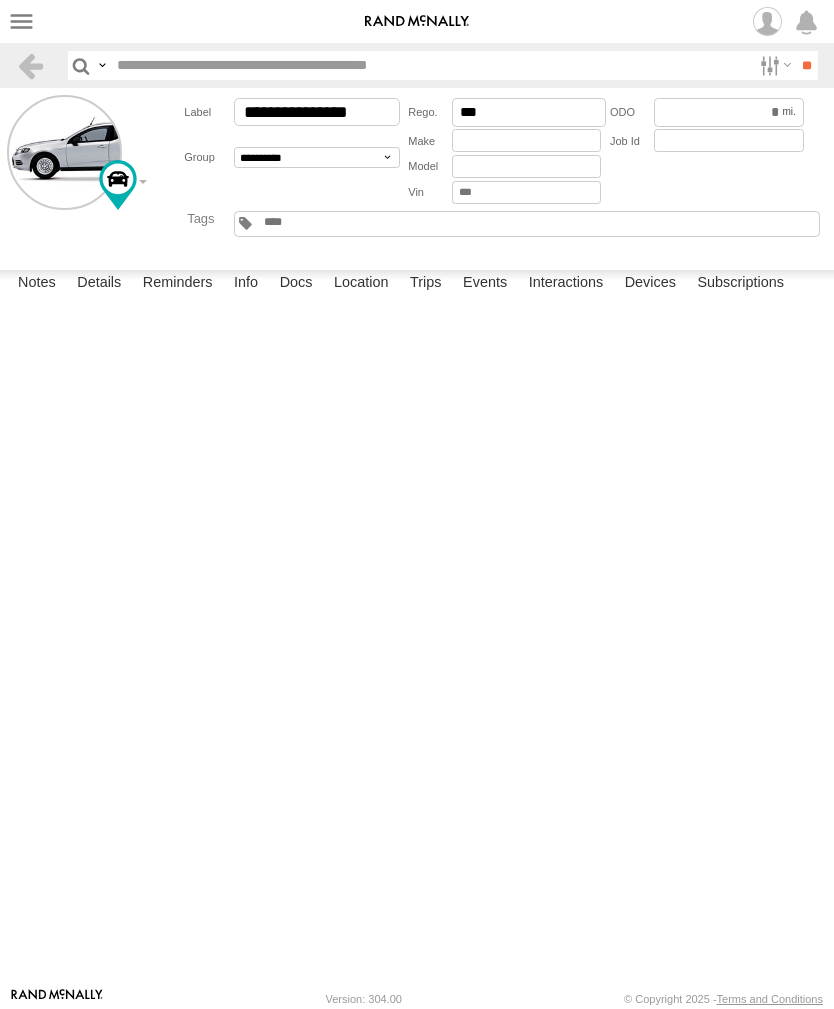 scroll, scrollTop: 0, scrollLeft: 0, axis: both 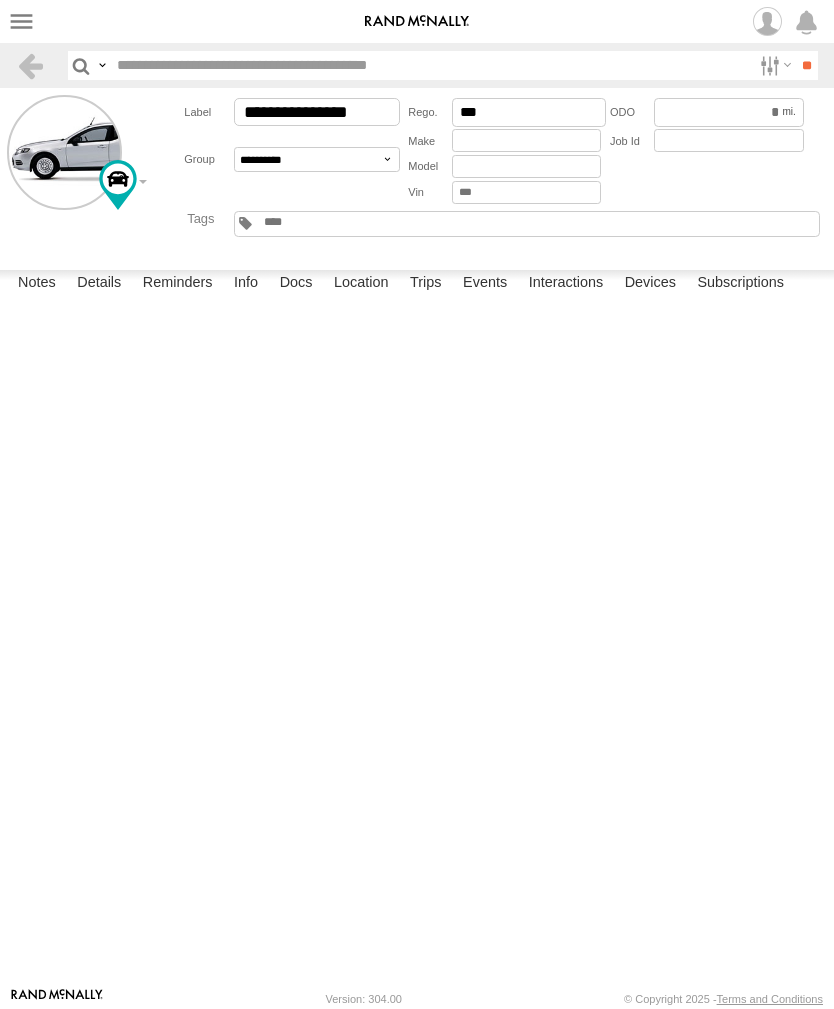 click on "Events" at bounding box center [485, 284] 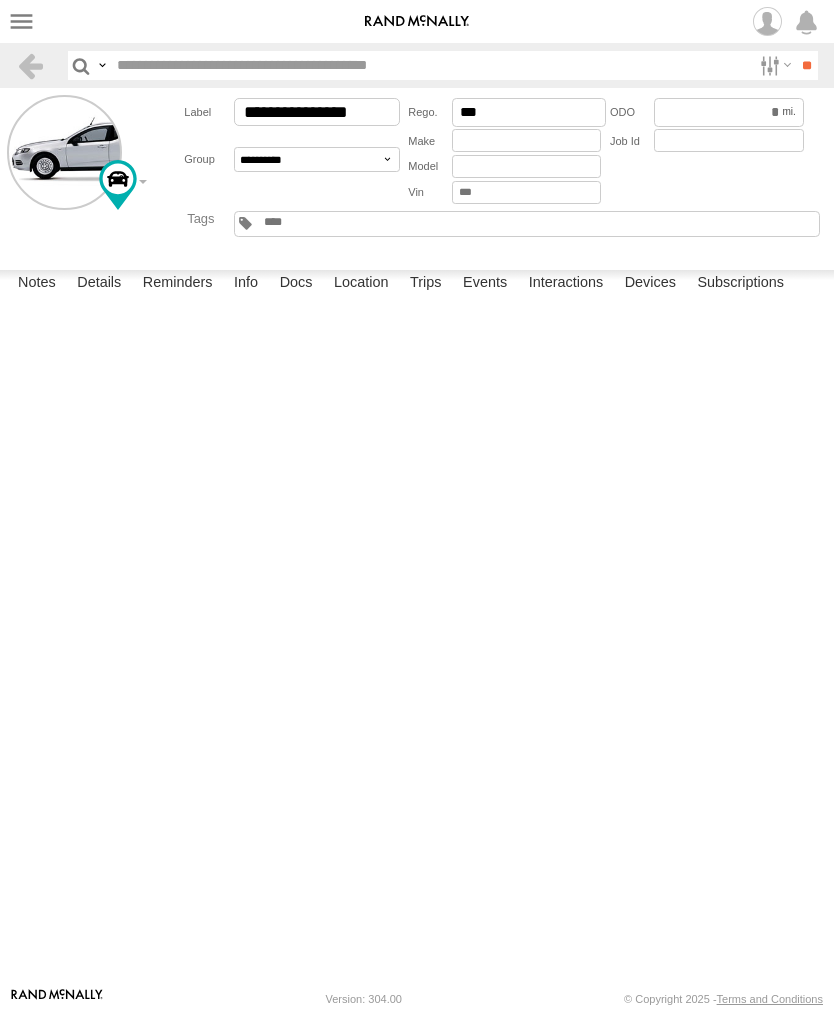 scroll, scrollTop: 0, scrollLeft: 0, axis: both 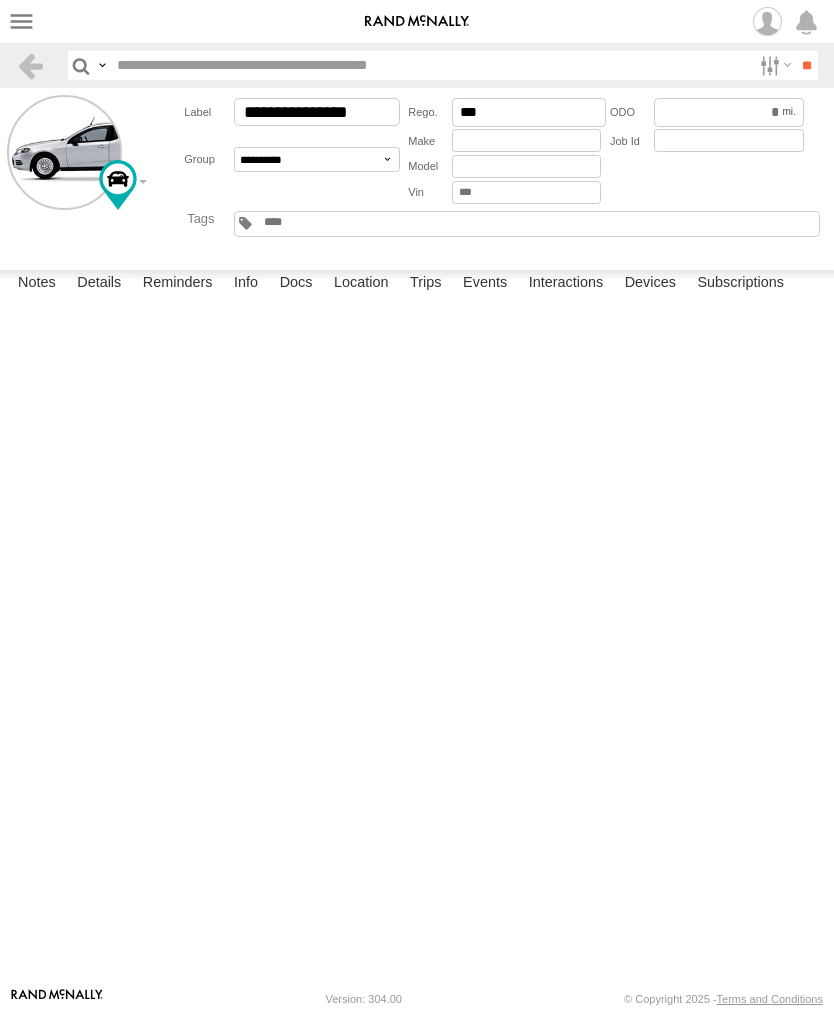 click at bounding box center [21, 21] 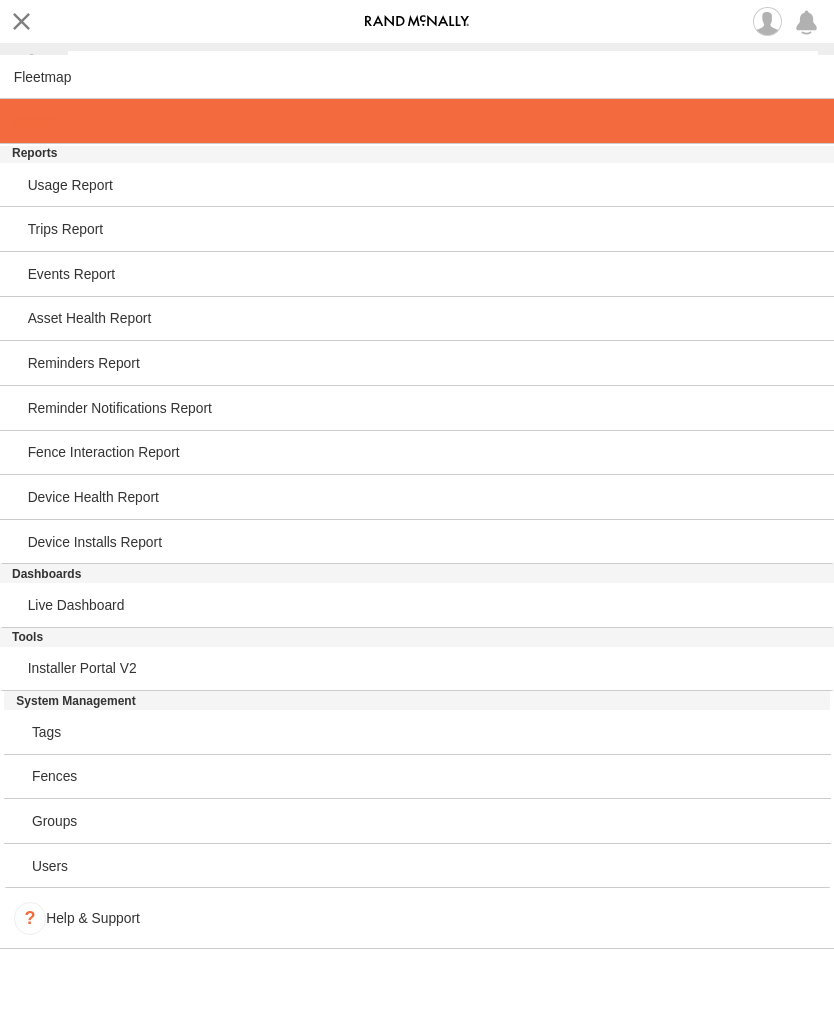 click at bounding box center (417, 121) 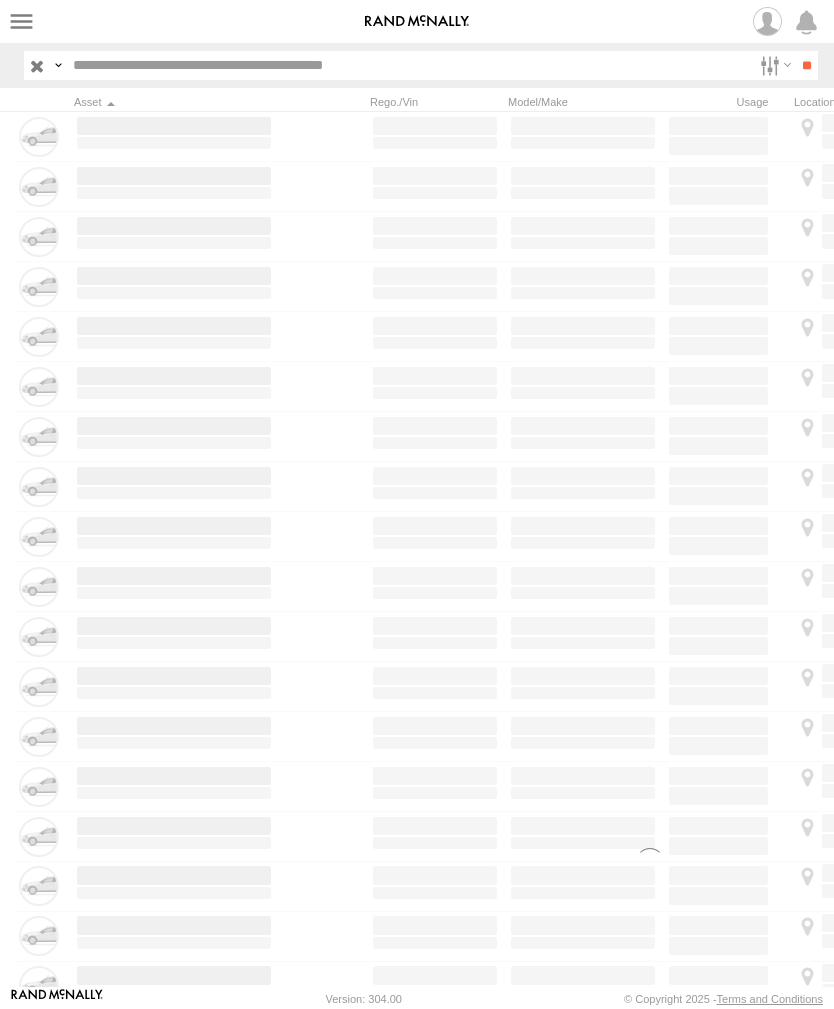 scroll, scrollTop: 0, scrollLeft: 0, axis: both 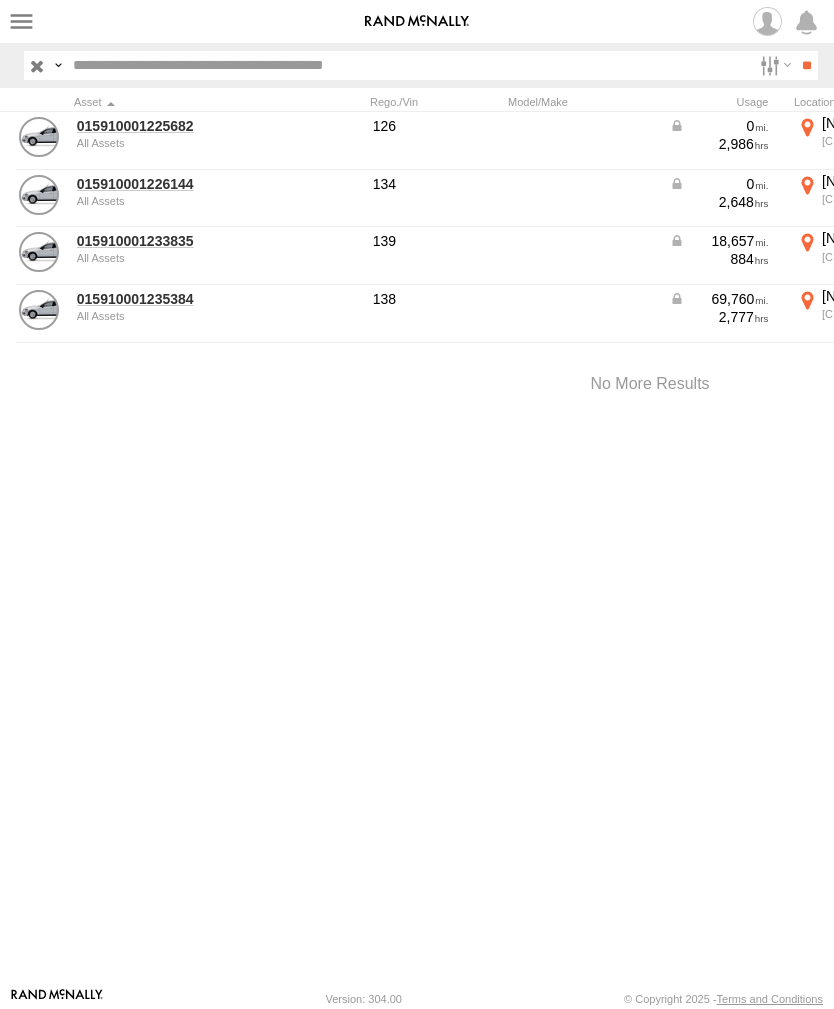 click on "139" at bounding box center [435, 241] 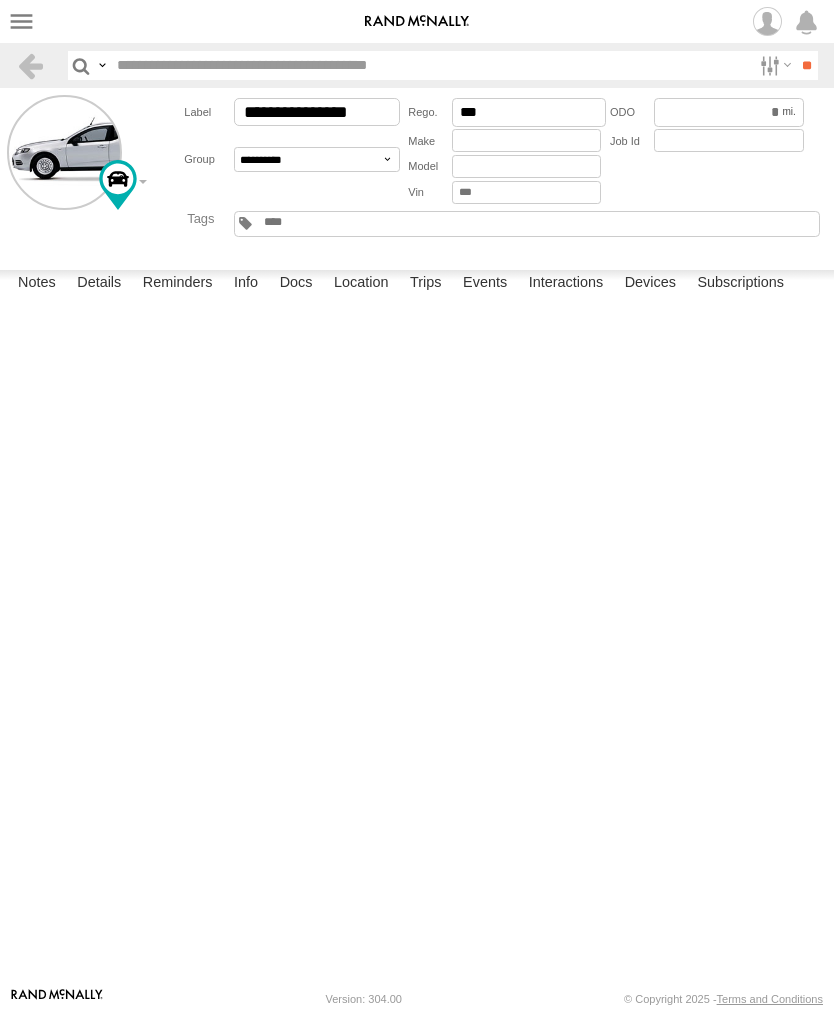 scroll, scrollTop: 0, scrollLeft: 0, axis: both 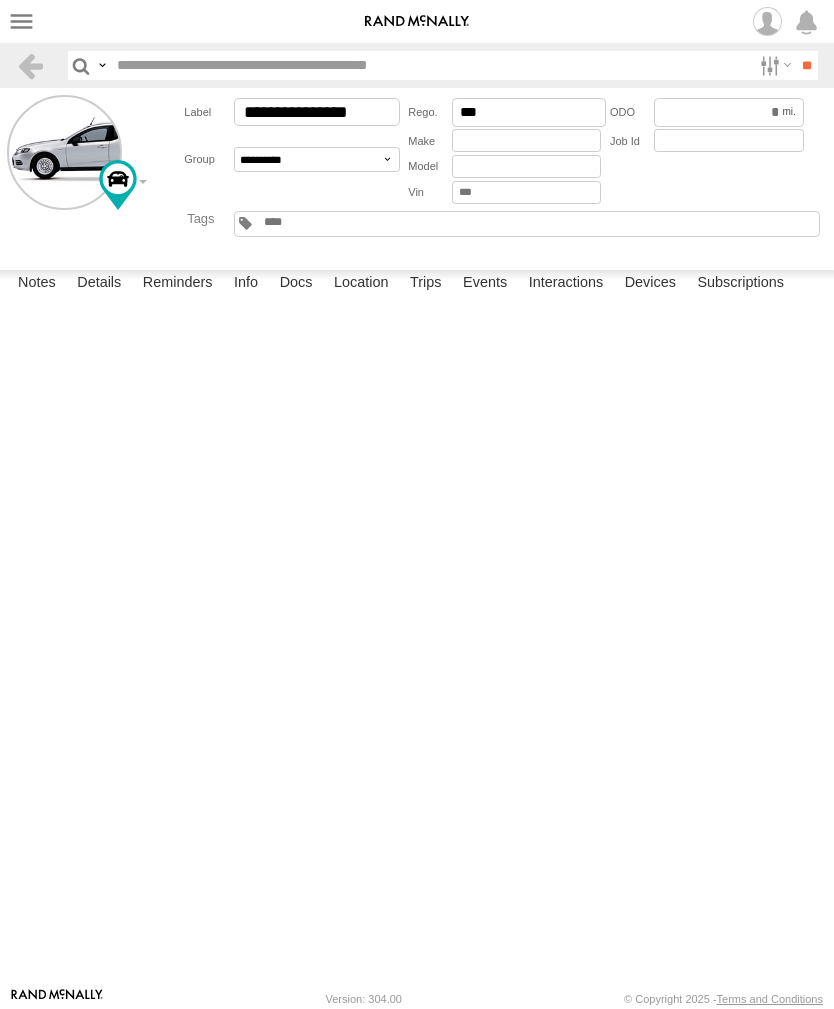 click on "Events" at bounding box center [485, 284] 